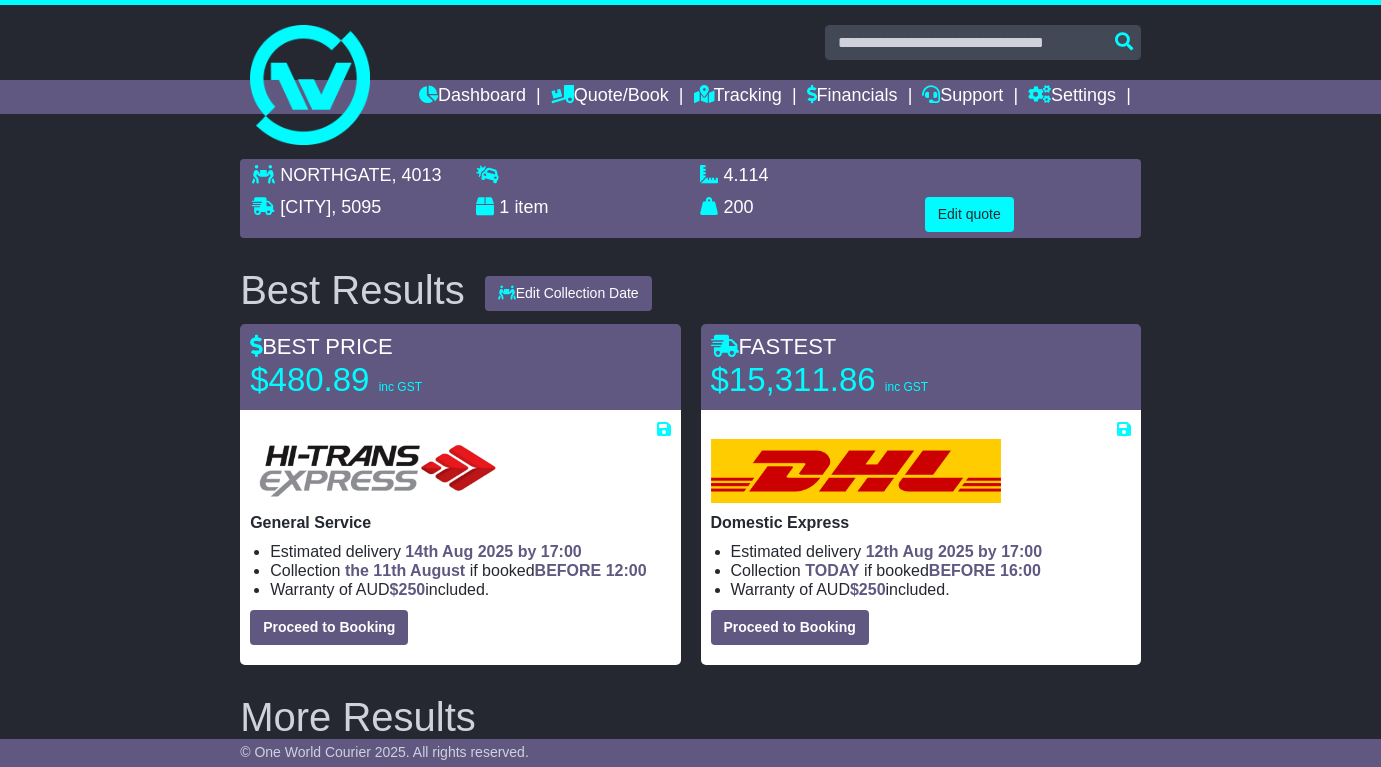 scroll, scrollTop: 0, scrollLeft: 0, axis: both 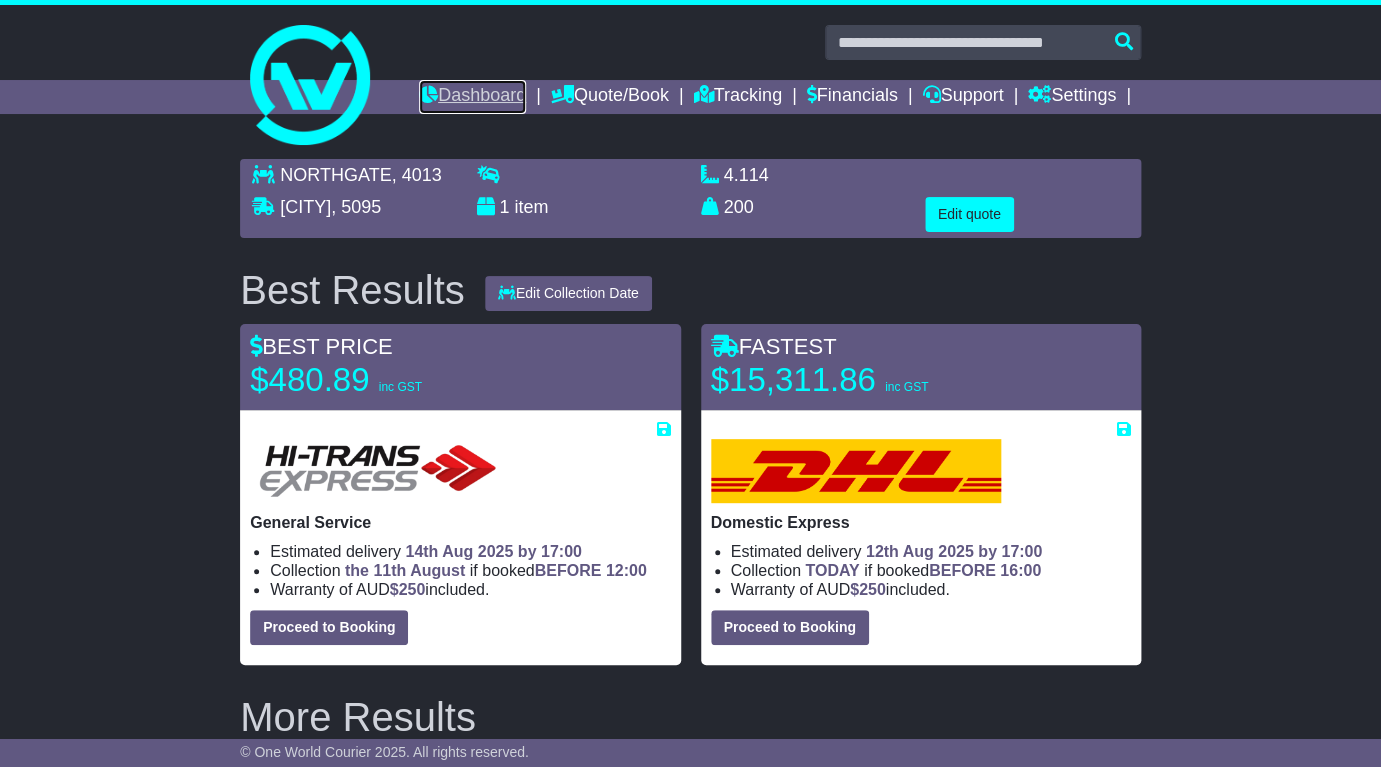 click on "Dashboard" at bounding box center [472, 97] 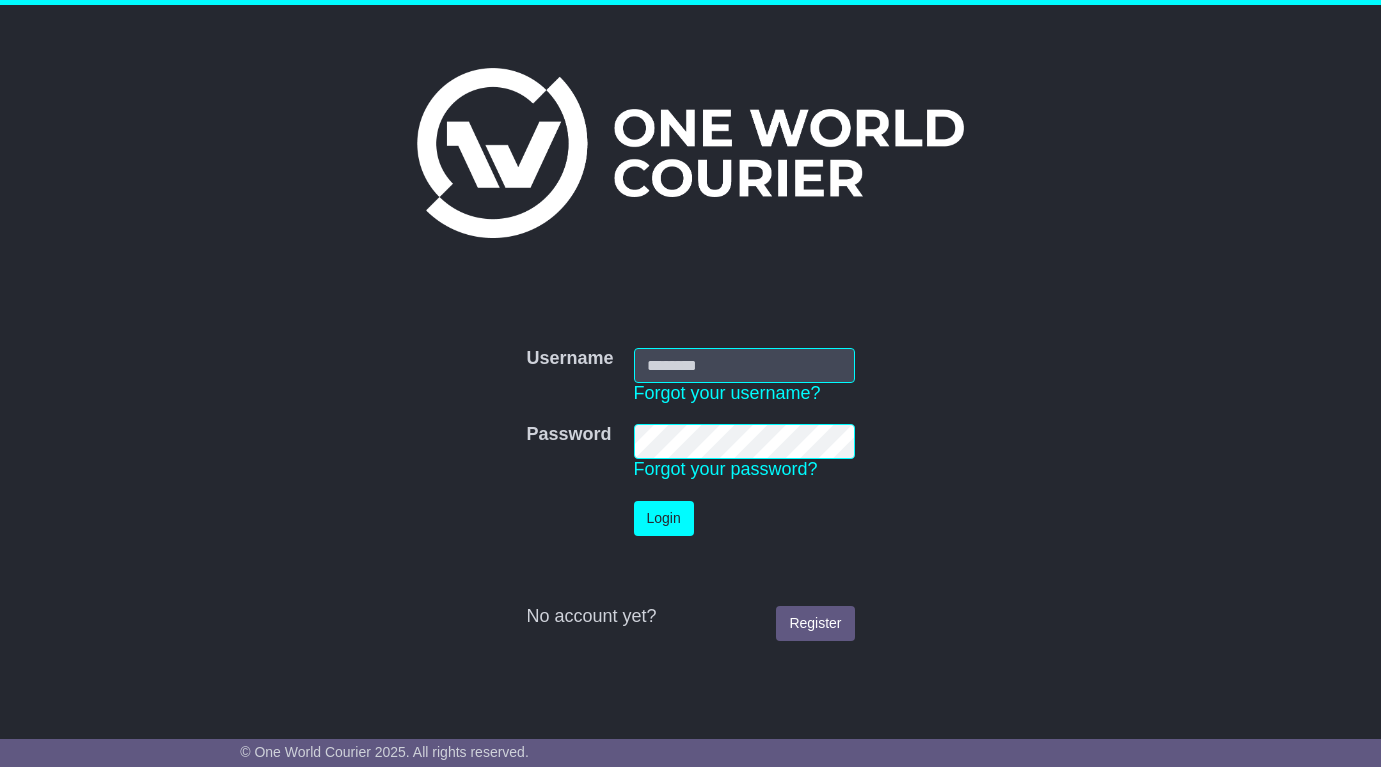 scroll, scrollTop: 0, scrollLeft: 0, axis: both 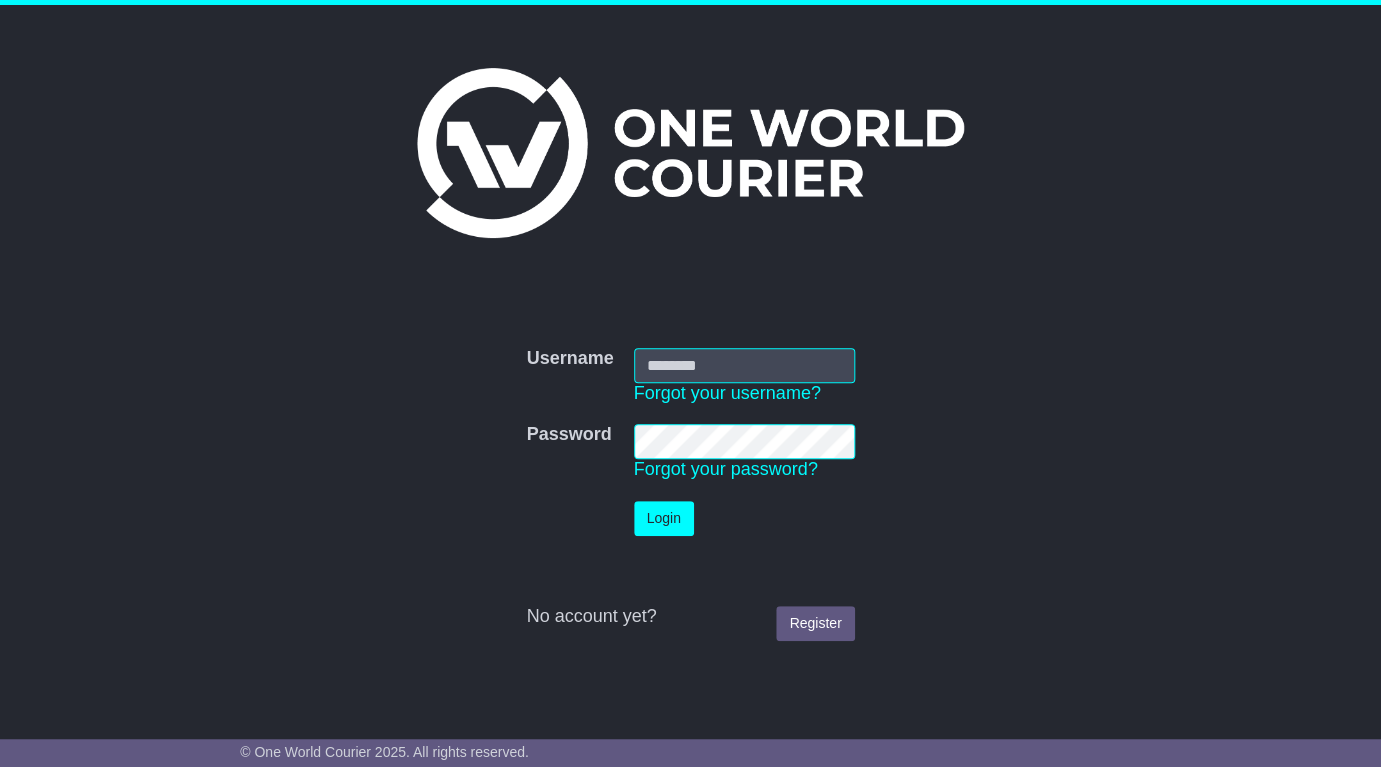click on "Username" at bounding box center (744, 365) 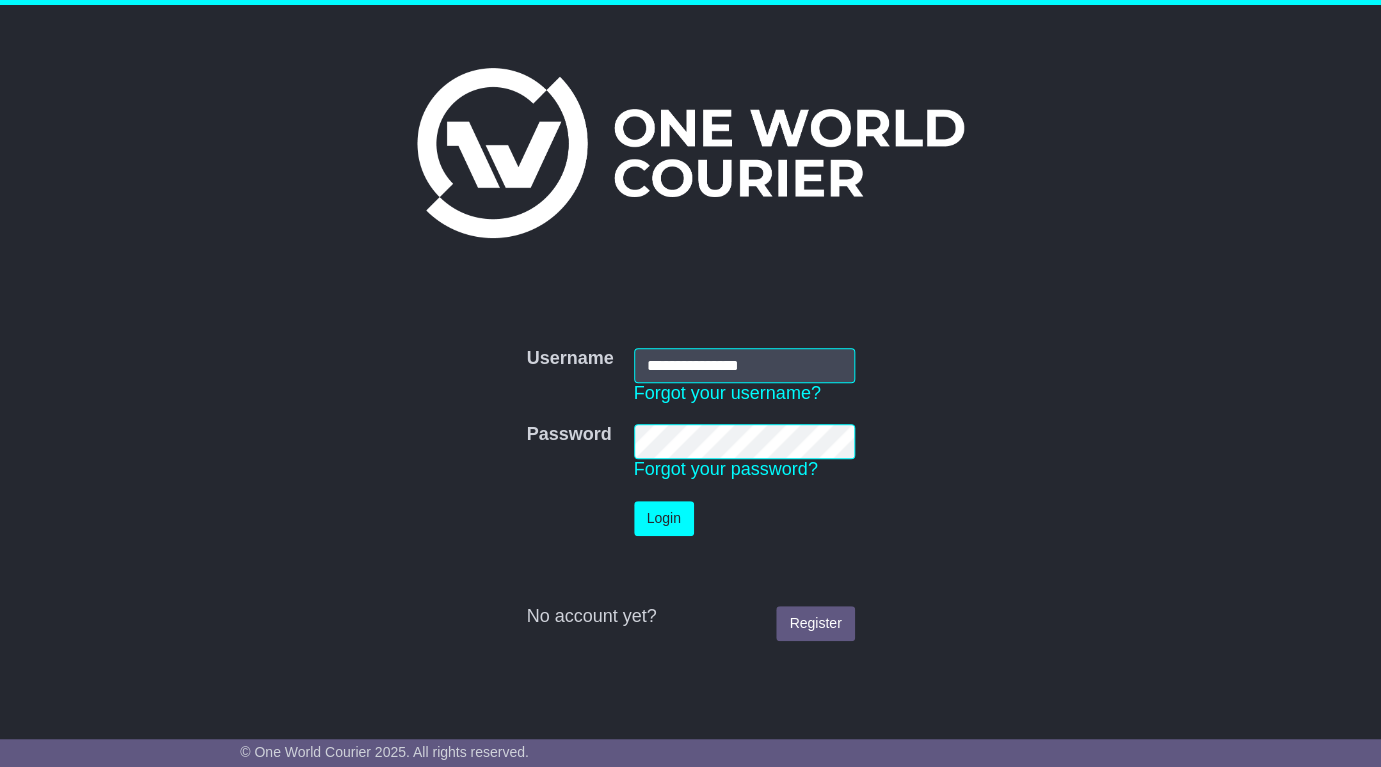 type on "**********" 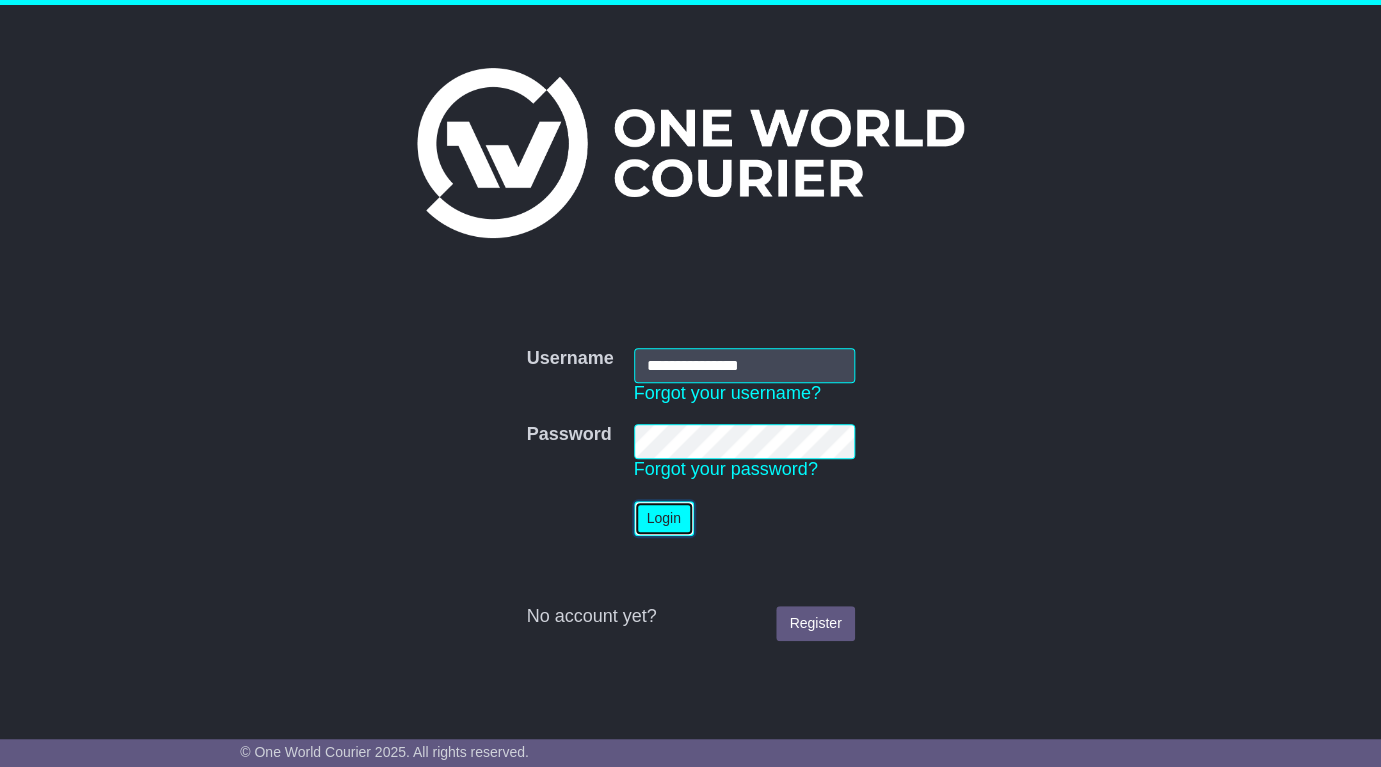 click on "Login" at bounding box center [664, 518] 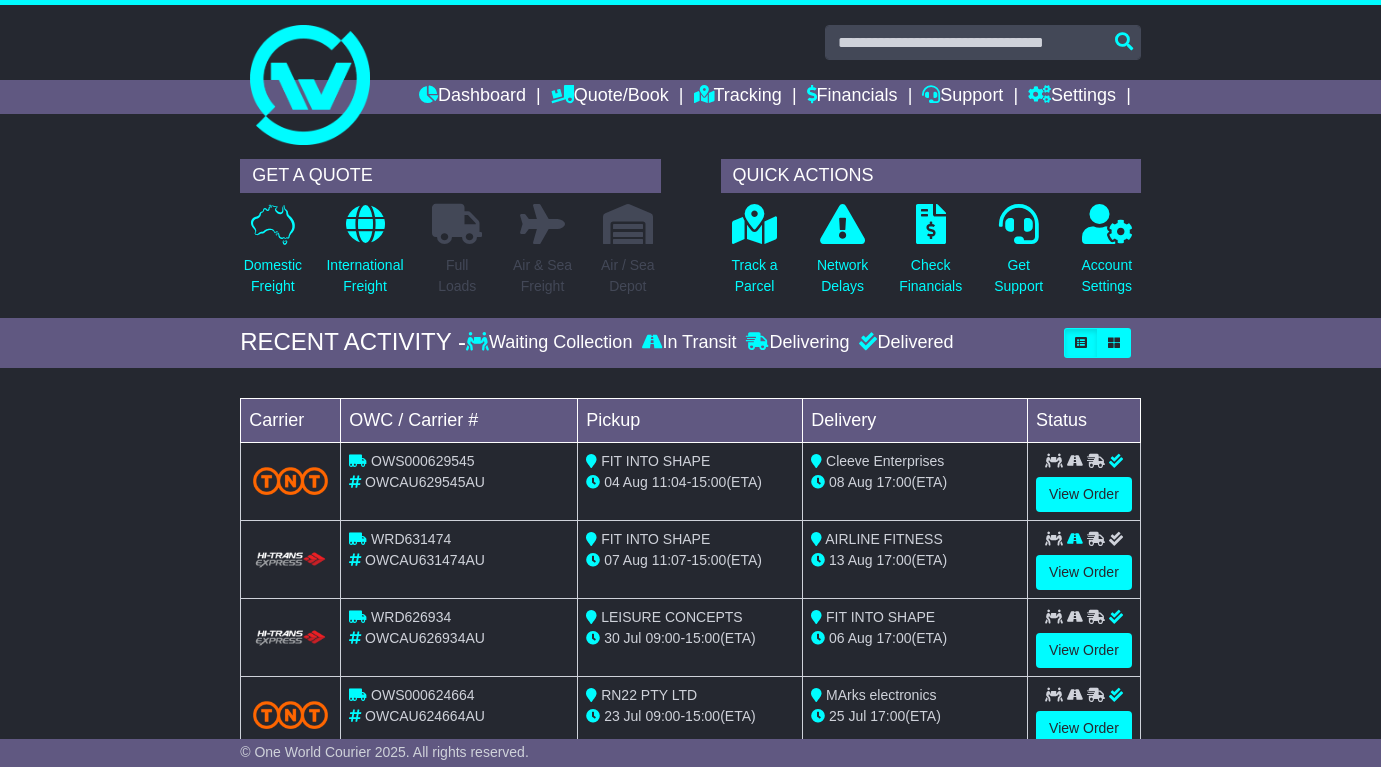scroll, scrollTop: 0, scrollLeft: 0, axis: both 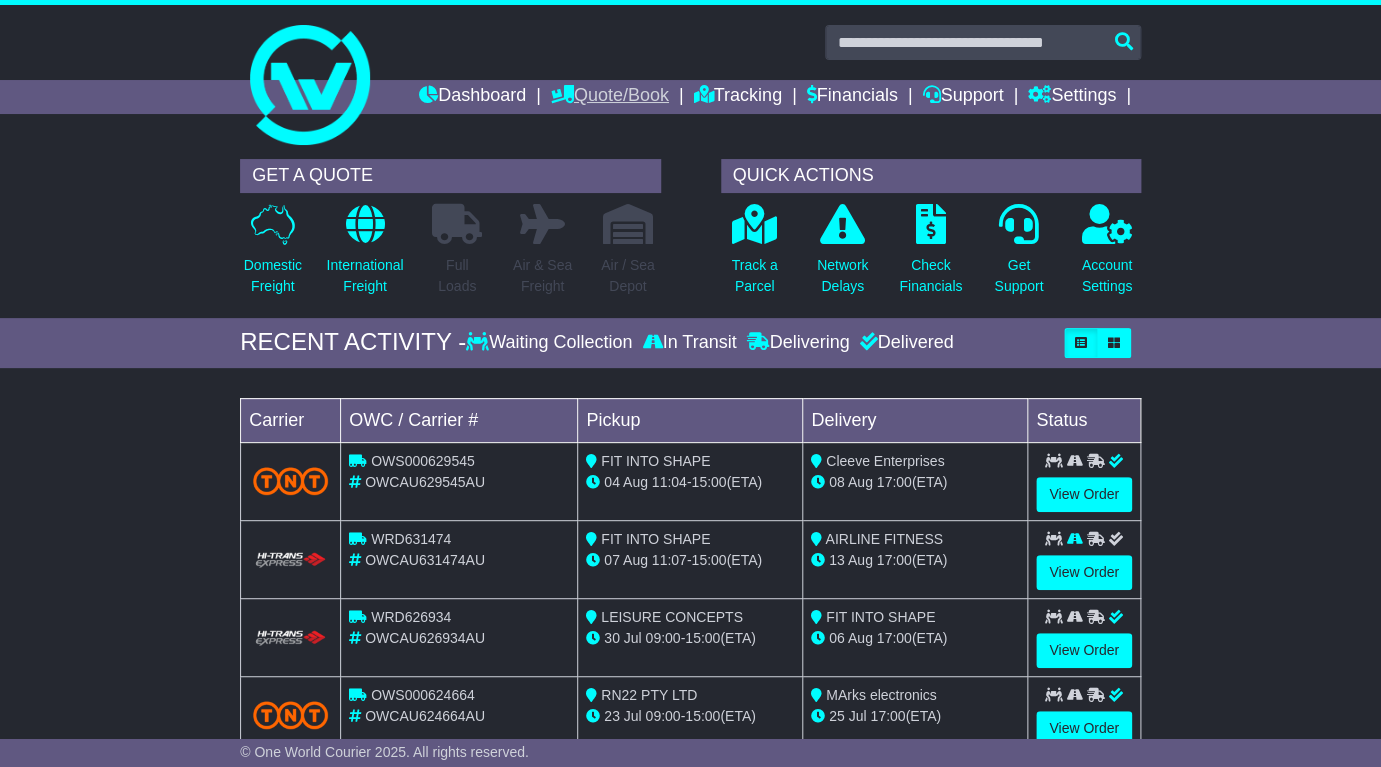 click on "Quote/Book" at bounding box center [610, 97] 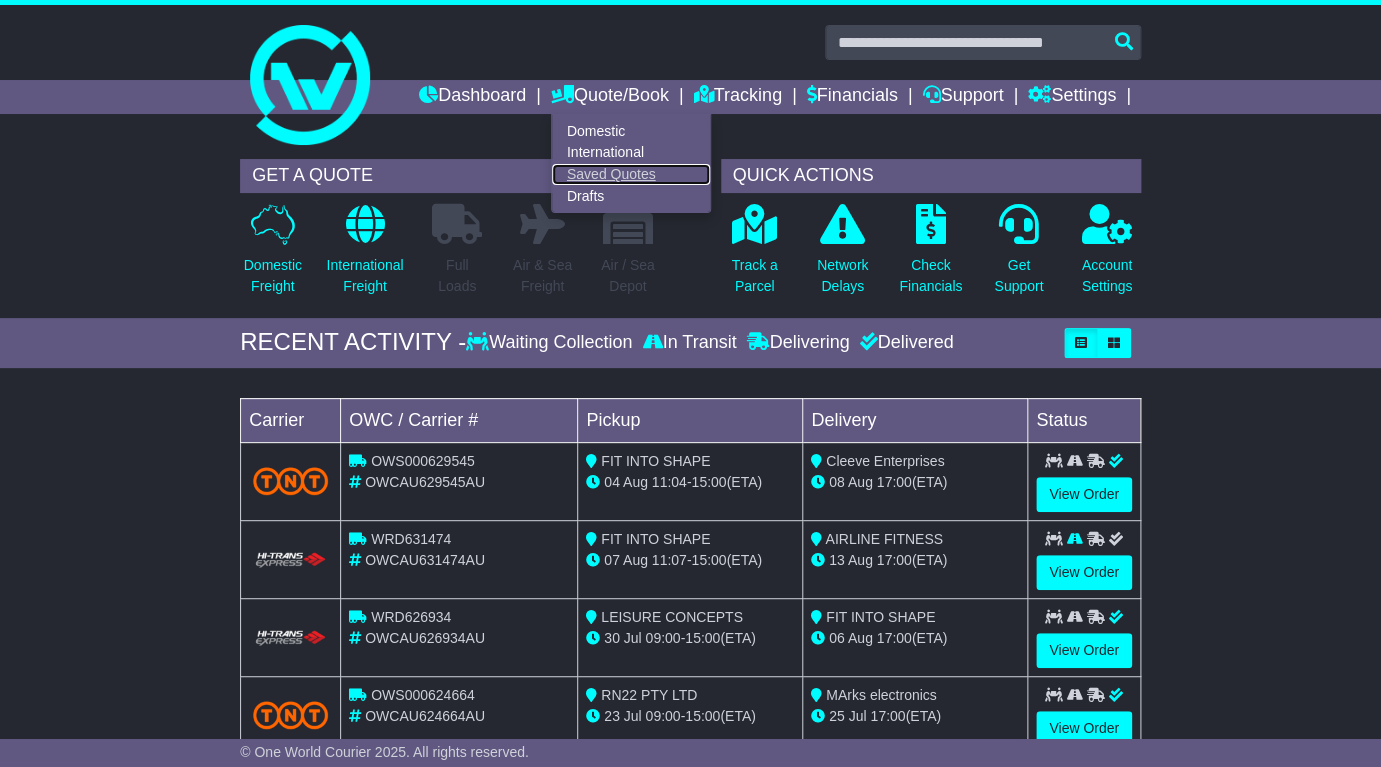 click on "Saved Quotes" at bounding box center [631, 175] 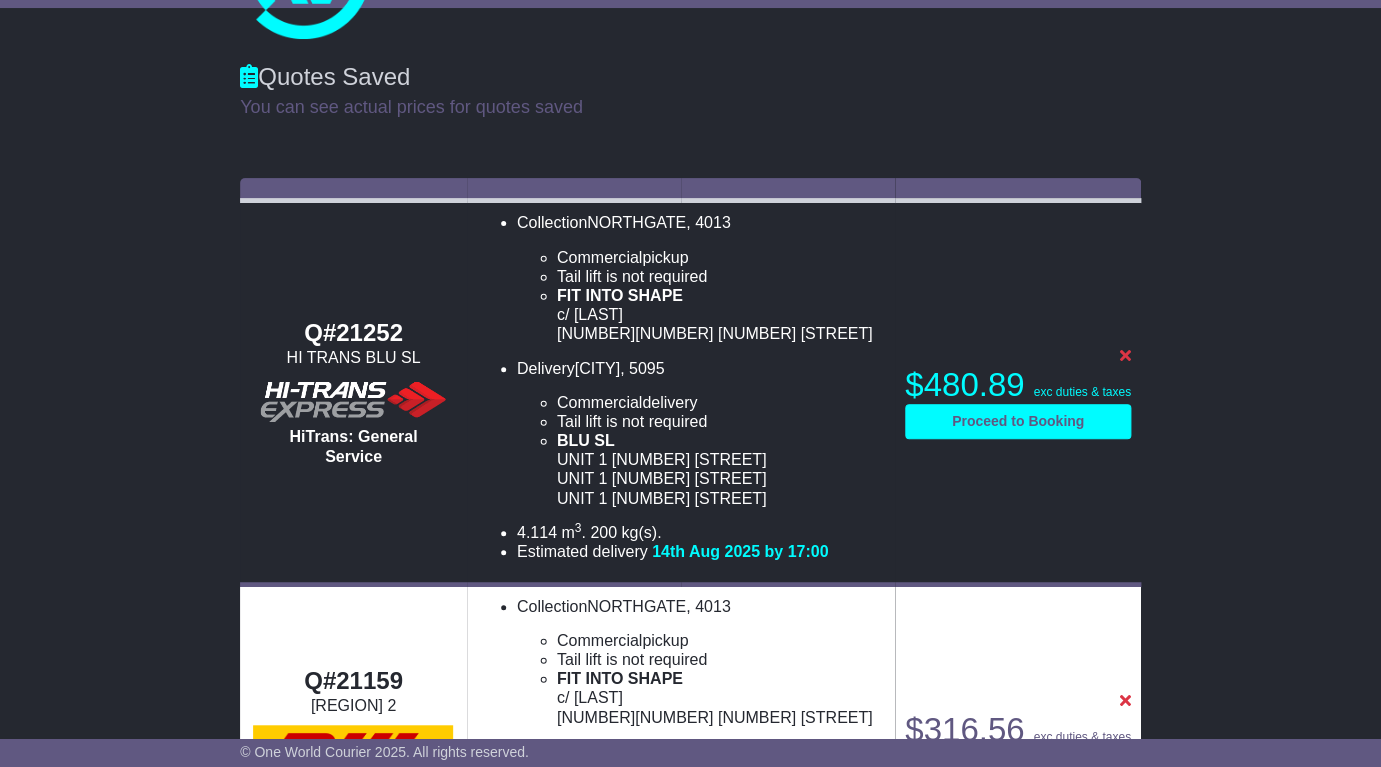 scroll, scrollTop: 0, scrollLeft: 0, axis: both 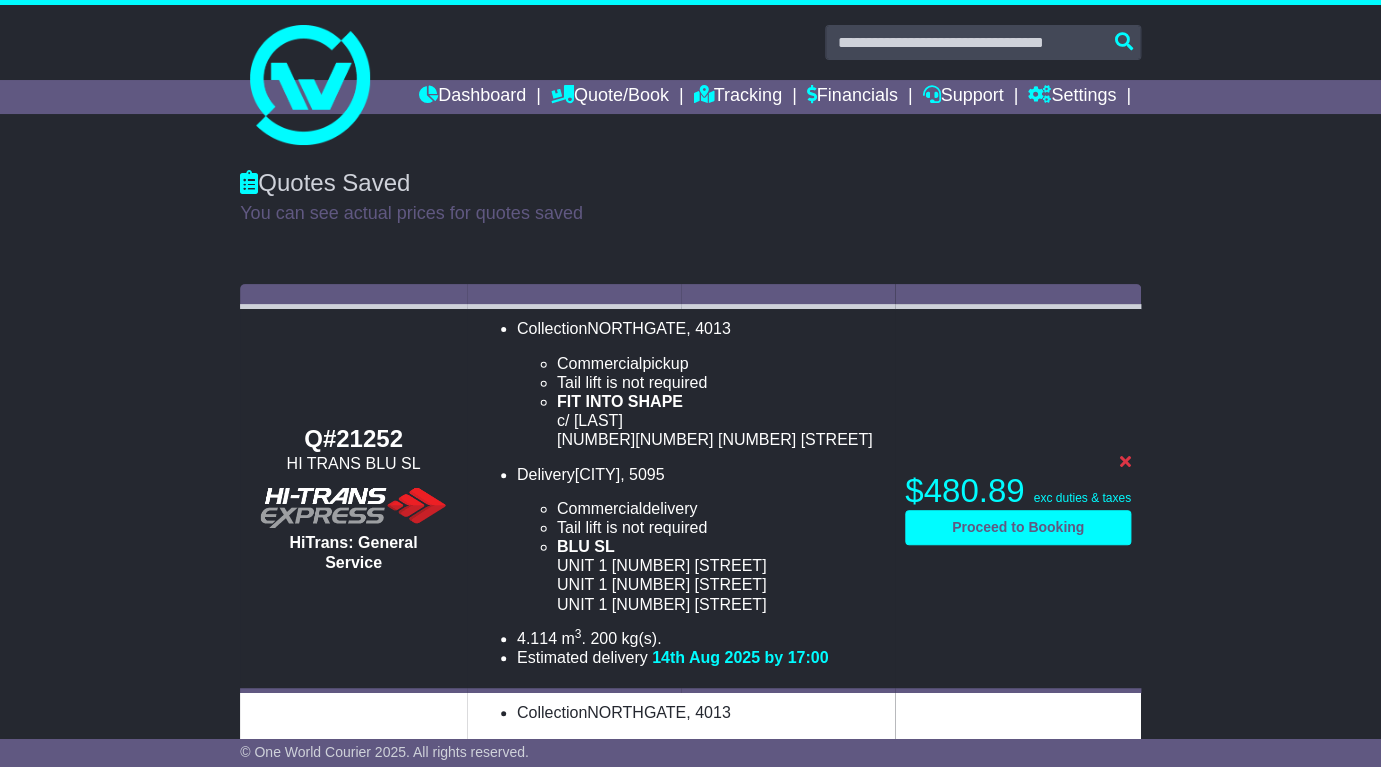 click on "[CITY]" at bounding box center (597, 474) 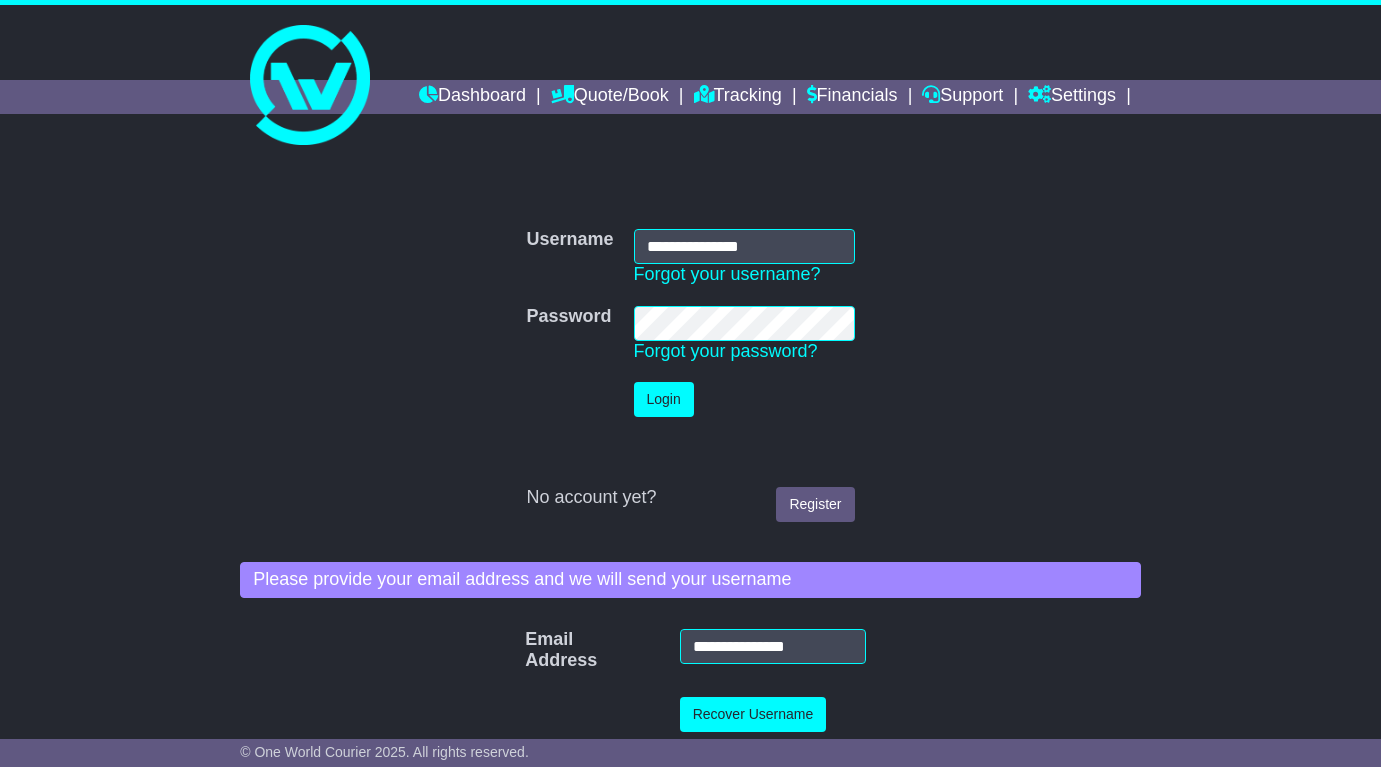 scroll, scrollTop: 0, scrollLeft: 0, axis: both 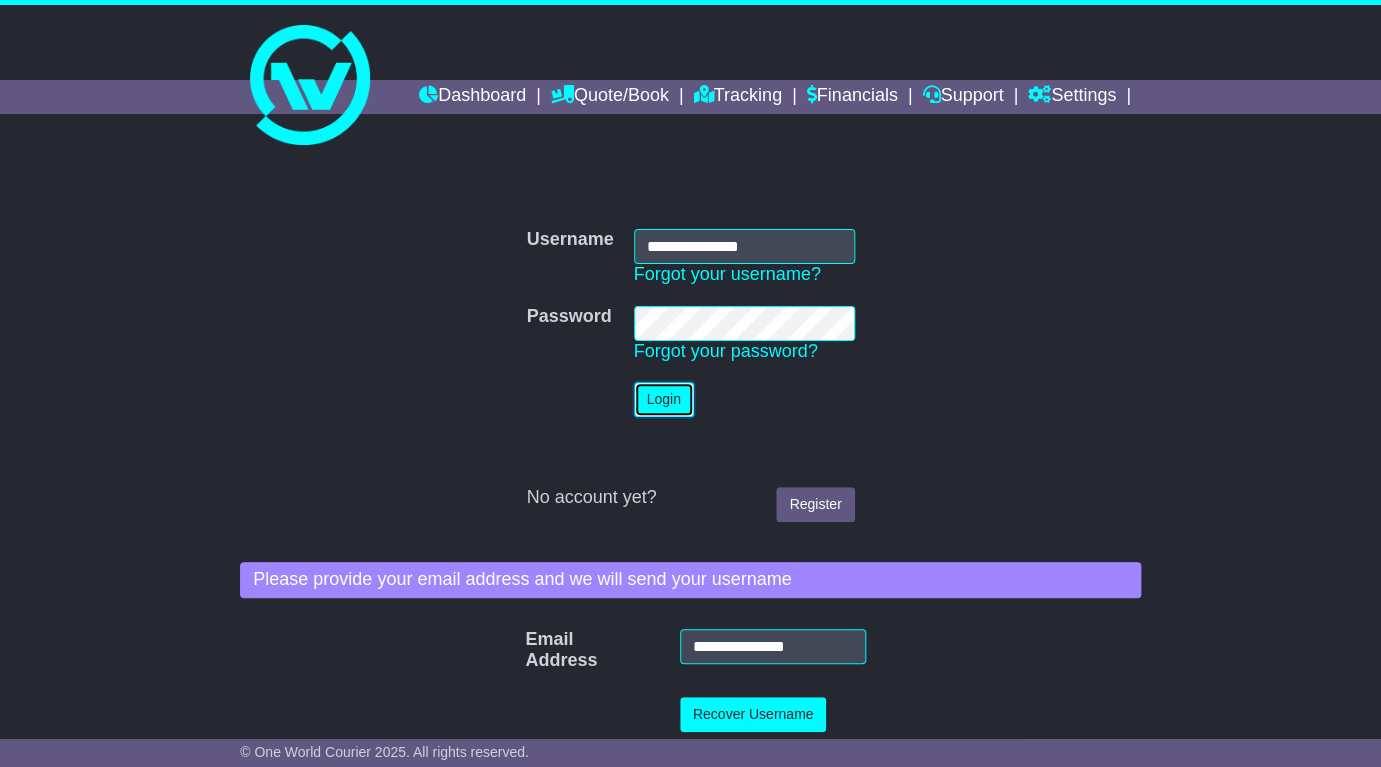 click on "Login" at bounding box center (664, 399) 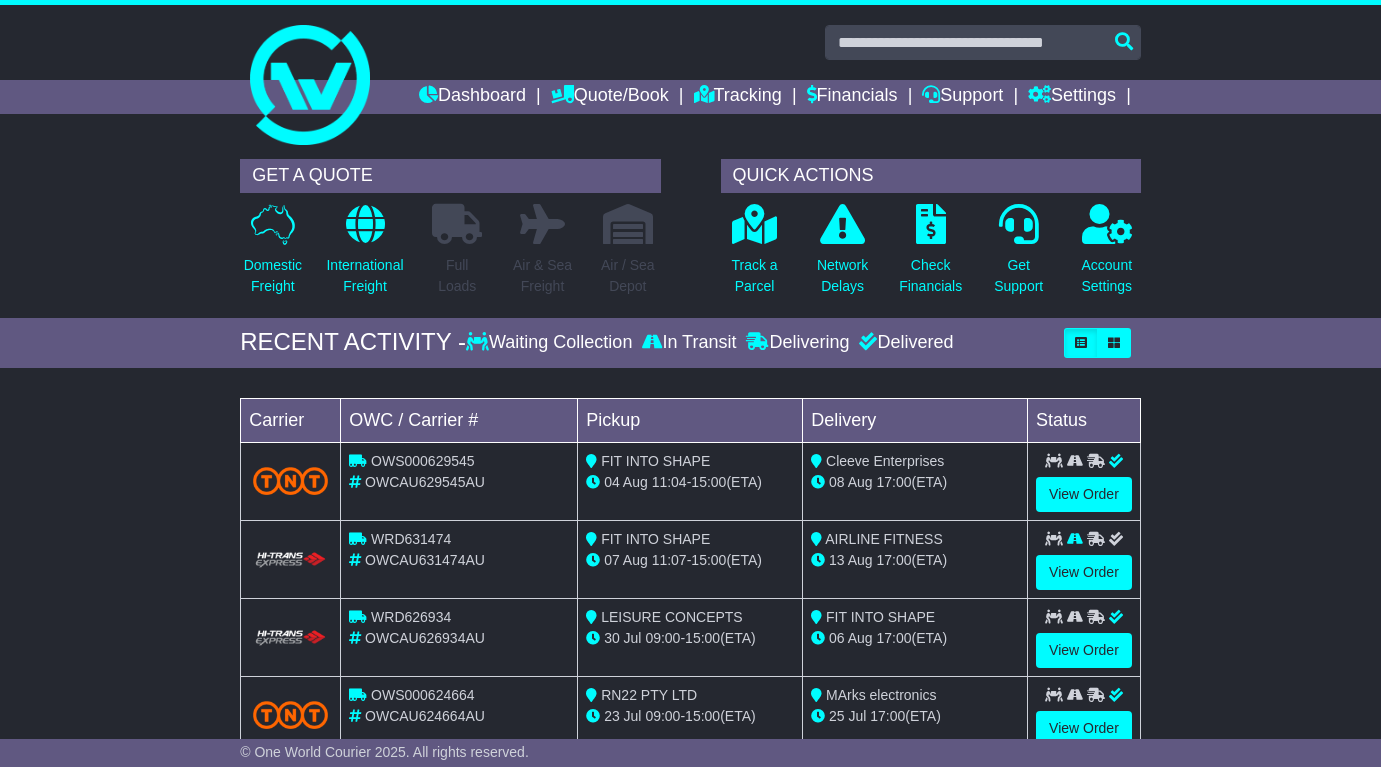 scroll, scrollTop: 0, scrollLeft: 0, axis: both 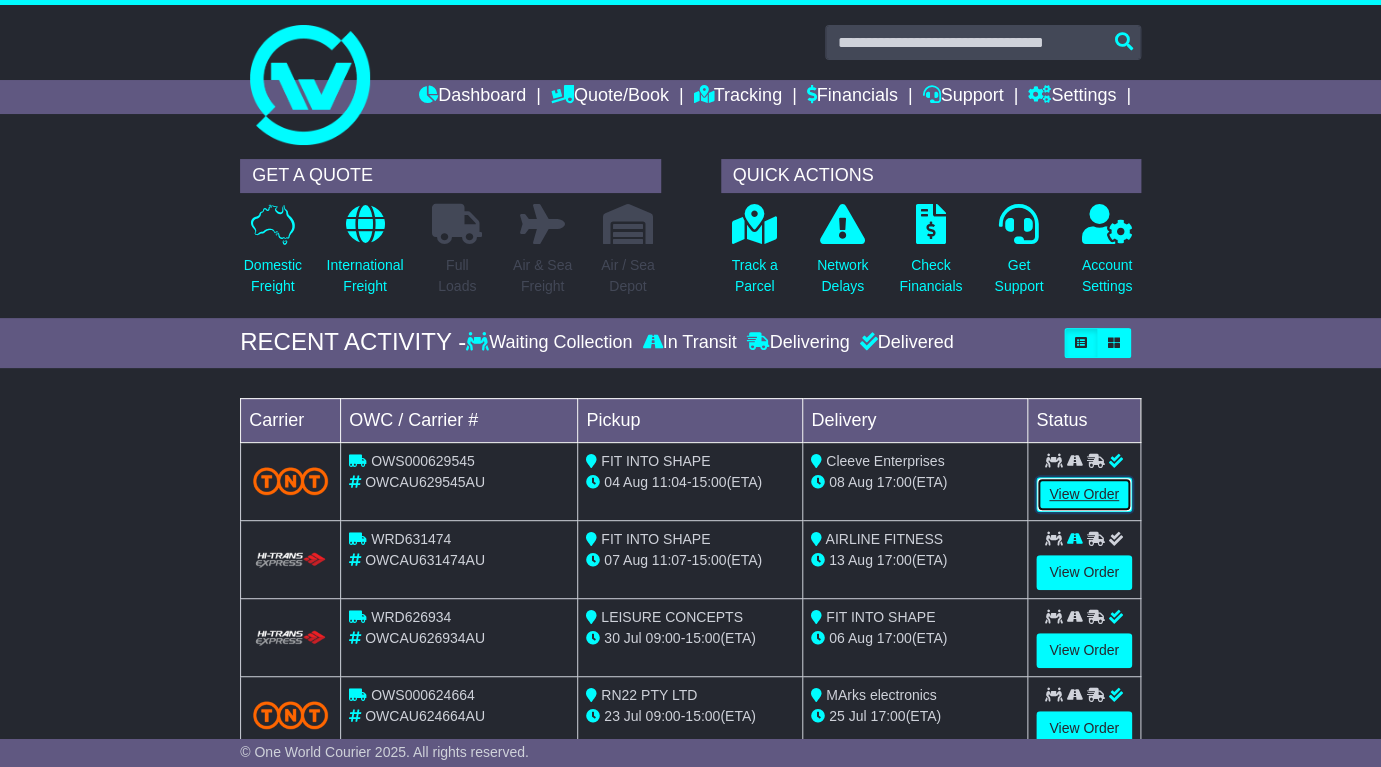 click on "View Order" at bounding box center [1084, 494] 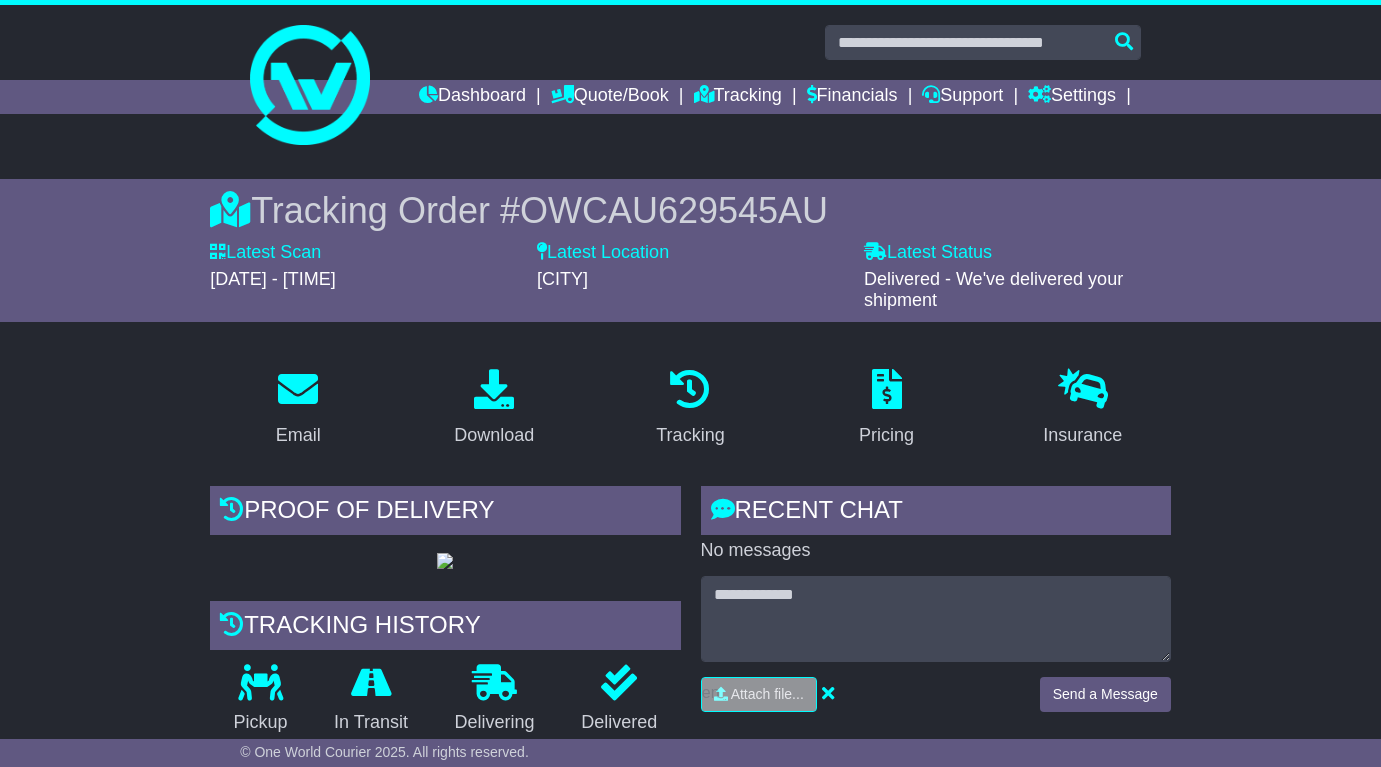 scroll, scrollTop: 0, scrollLeft: 0, axis: both 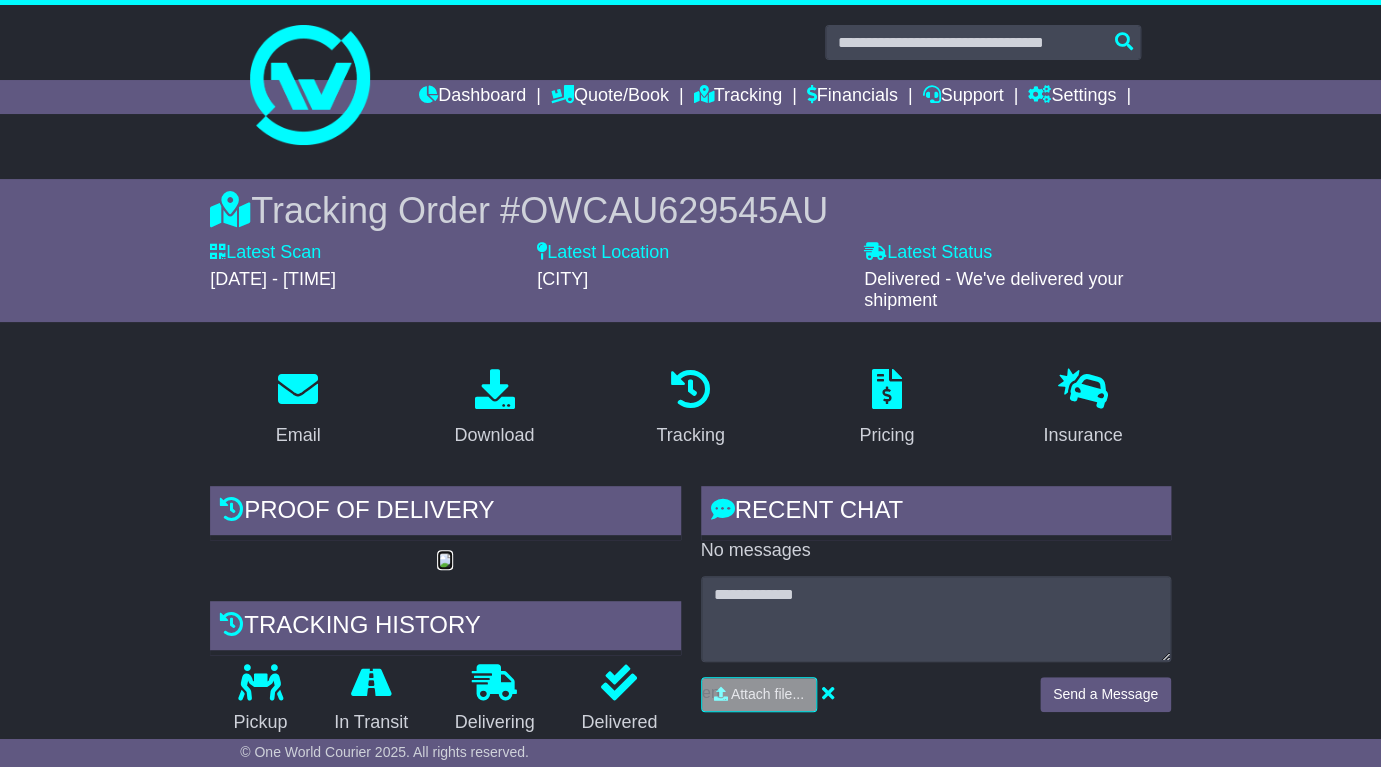 click at bounding box center [445, 561] 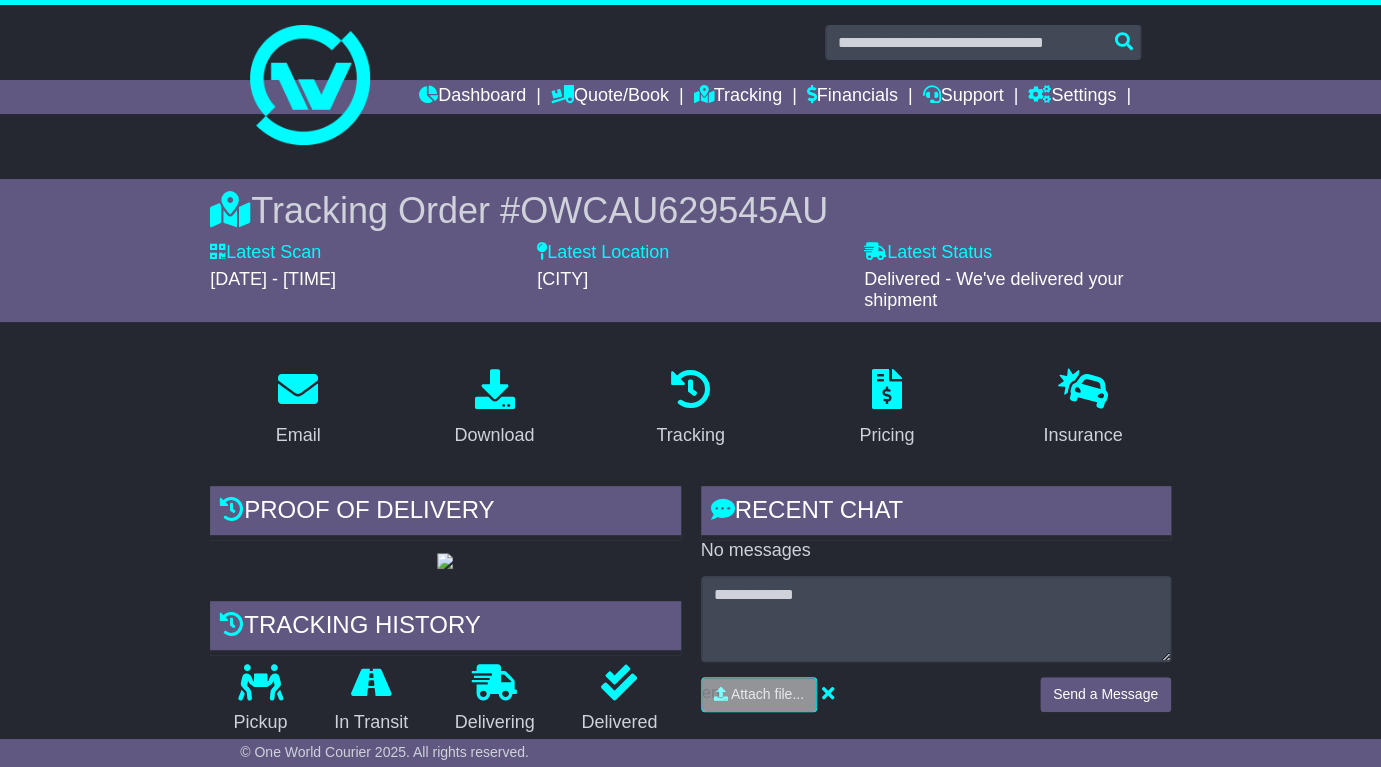 click on "Download" at bounding box center [494, 409] 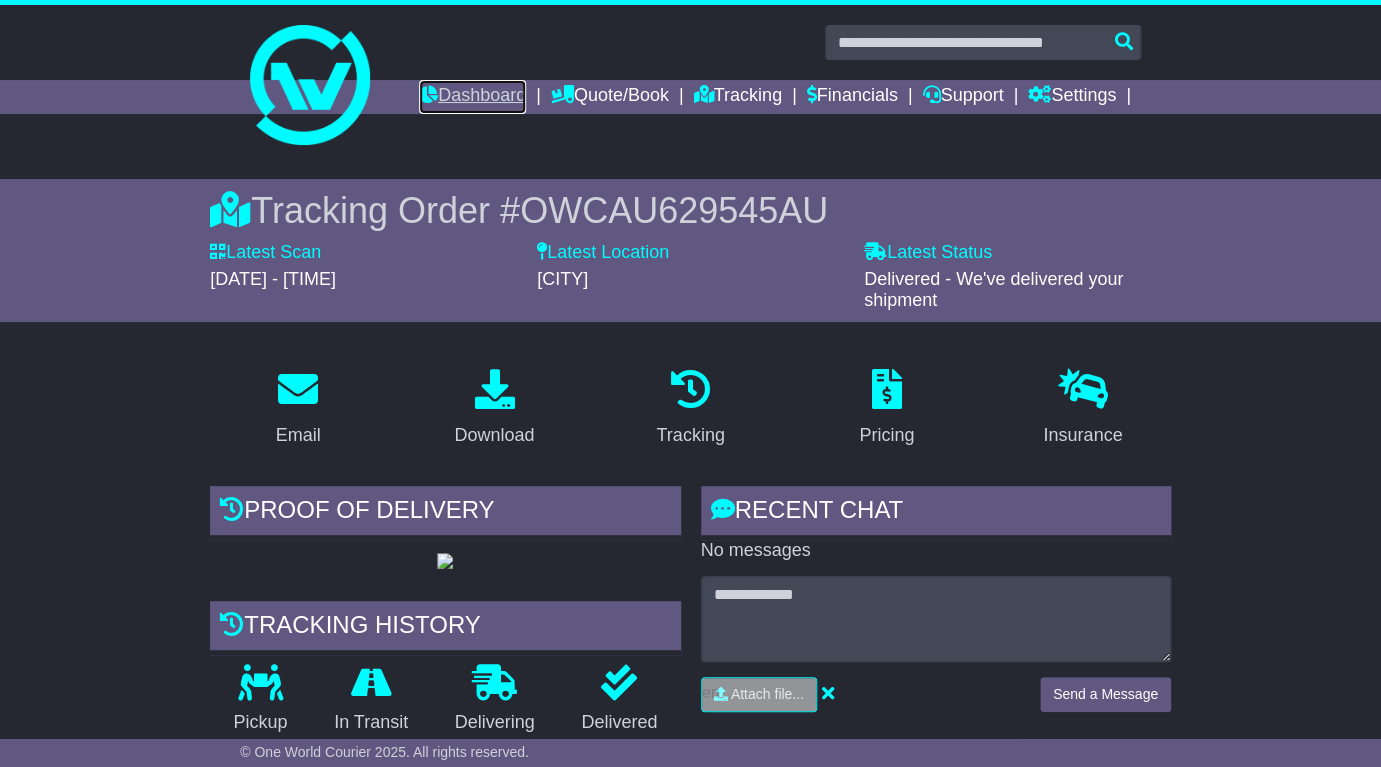 click on "Dashboard" at bounding box center (472, 97) 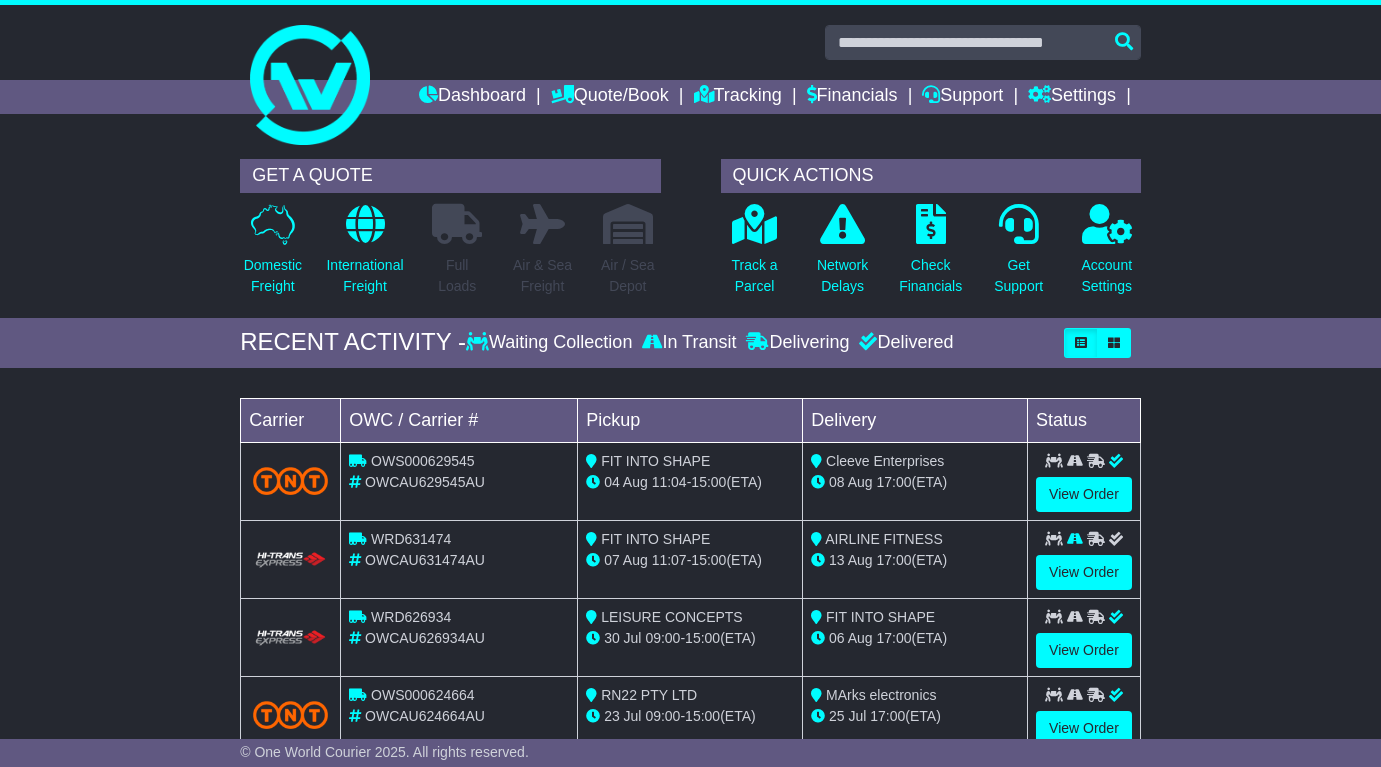scroll, scrollTop: 0, scrollLeft: 0, axis: both 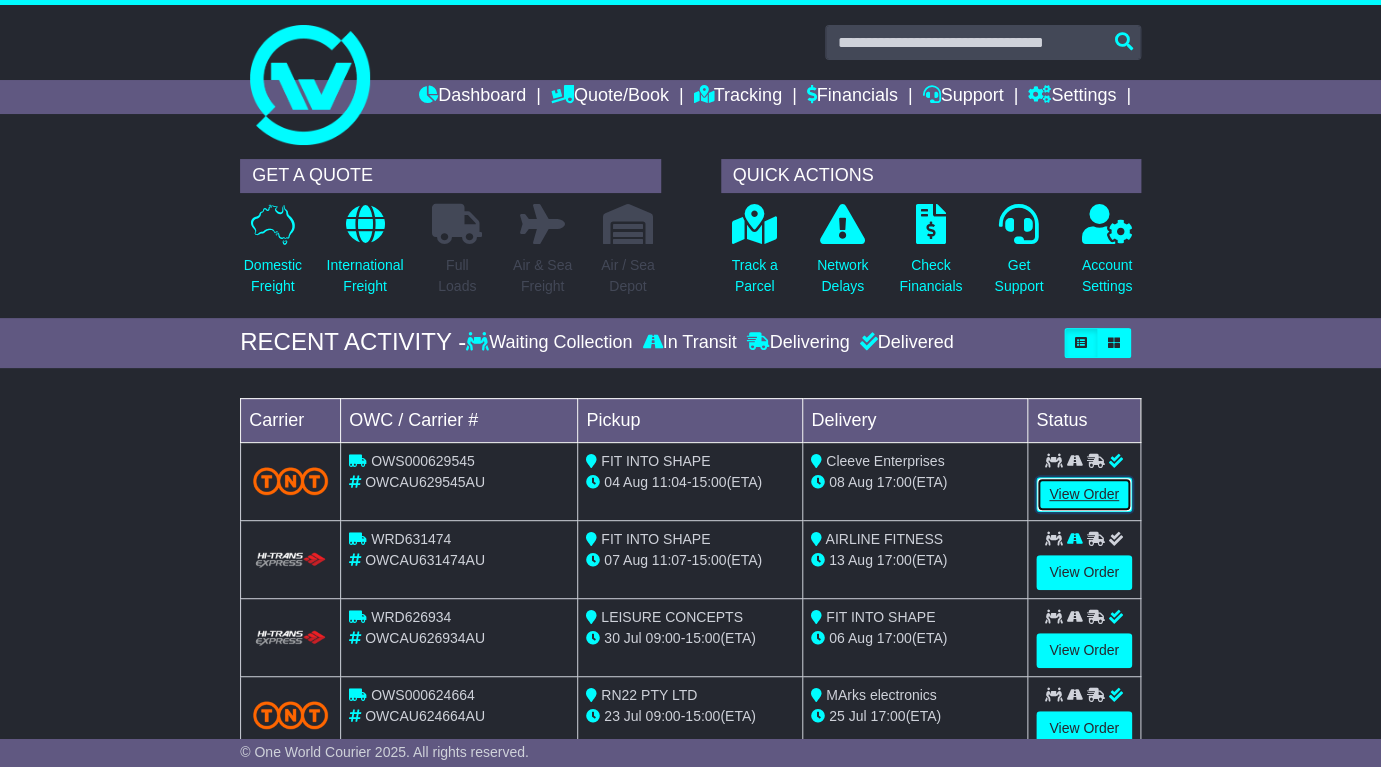 click on "View Order" at bounding box center [1084, 494] 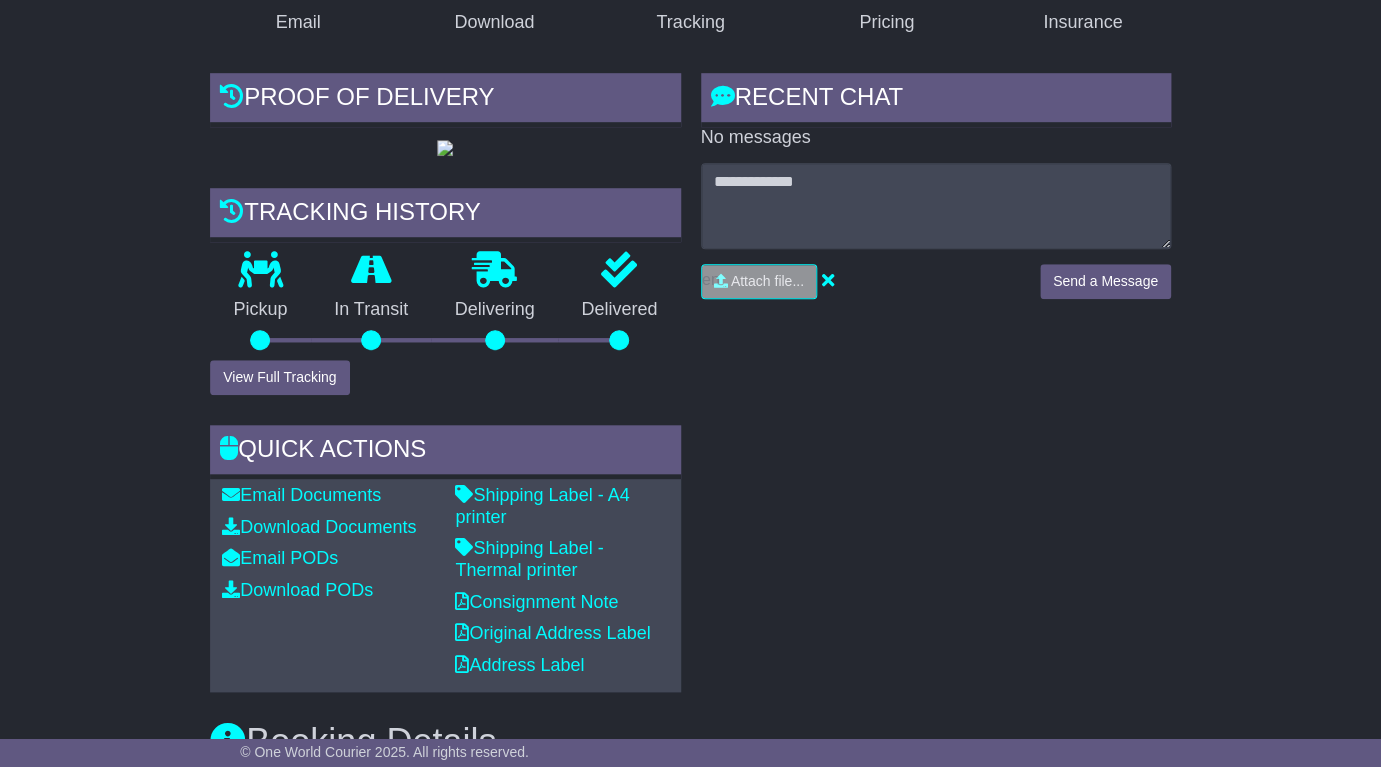scroll, scrollTop: 438, scrollLeft: 0, axis: vertical 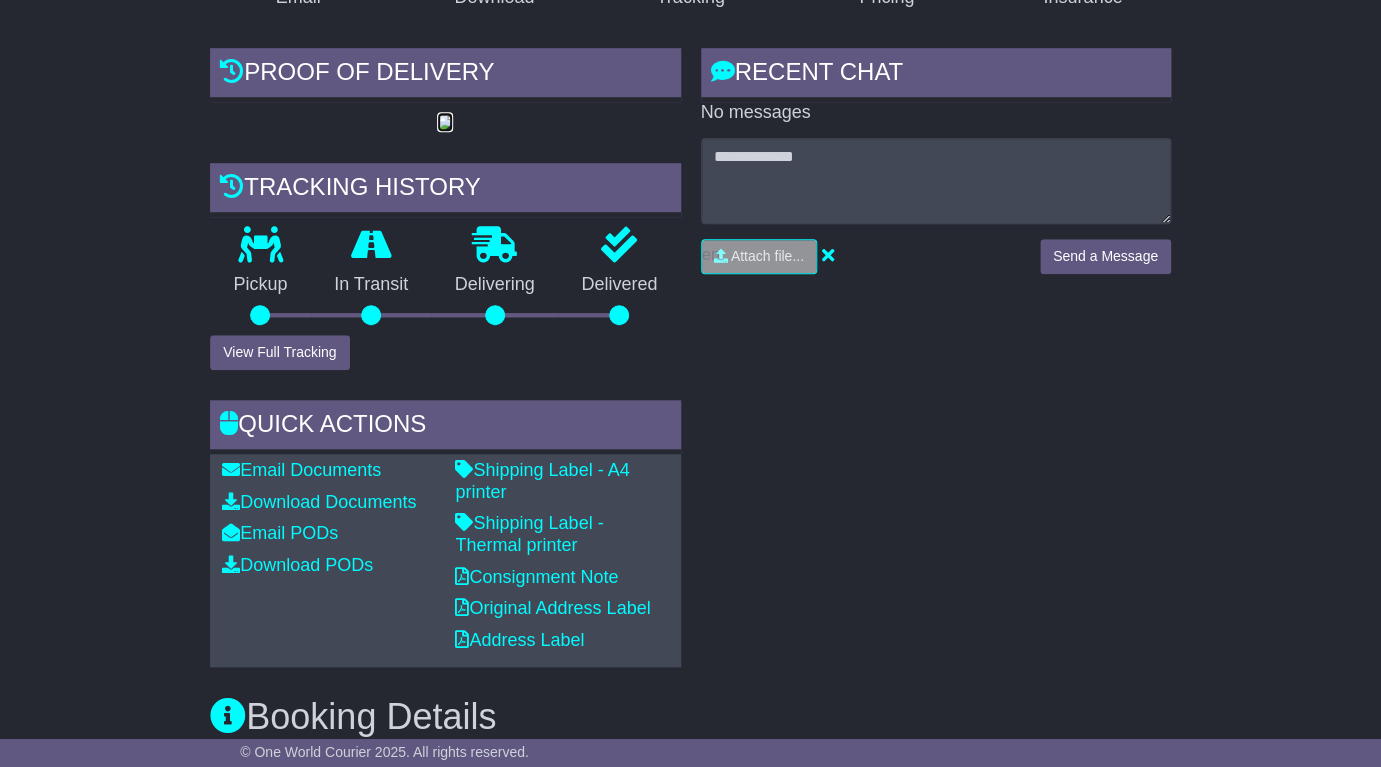 click at bounding box center (445, 123) 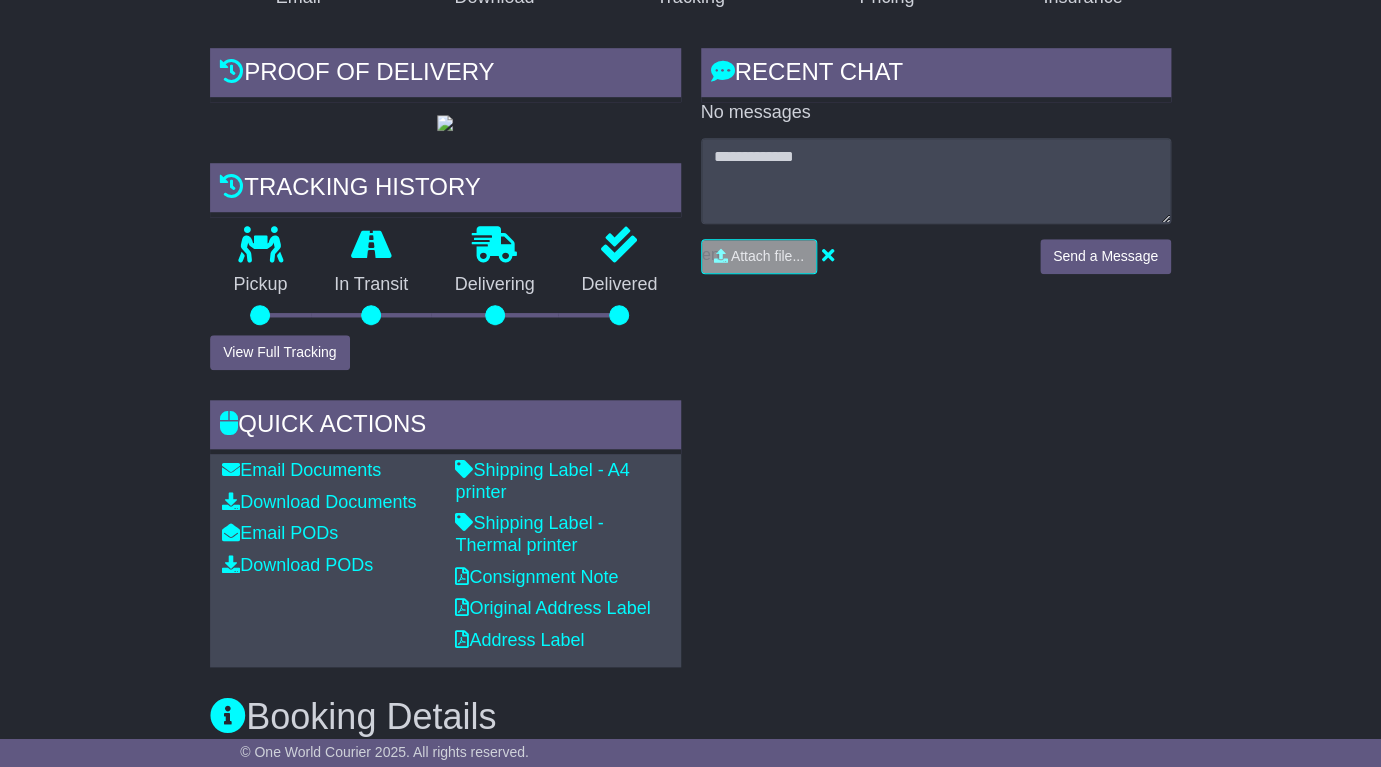 click on "RECENT CHAT
Loading...
No messages
Attach file..." at bounding box center [936, 357] 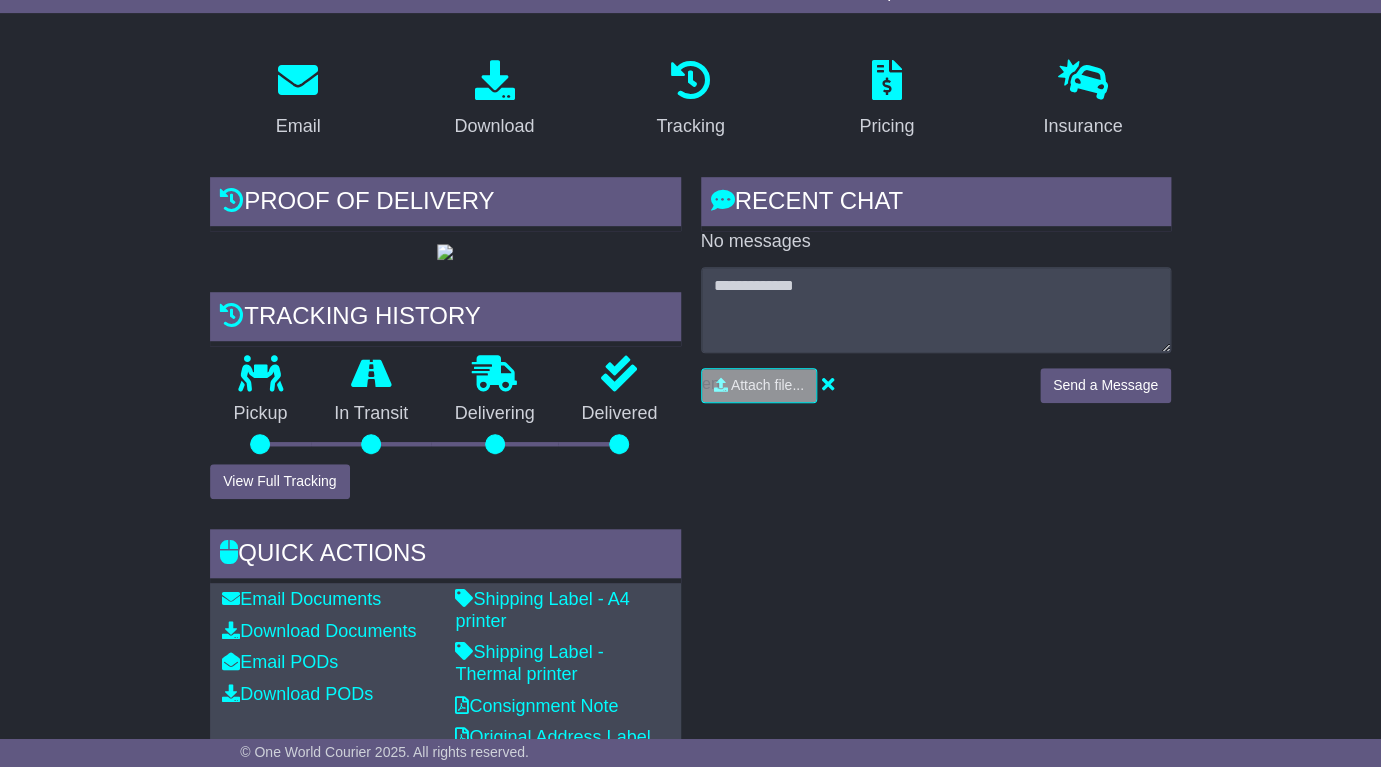 scroll, scrollTop: 293, scrollLeft: 0, axis: vertical 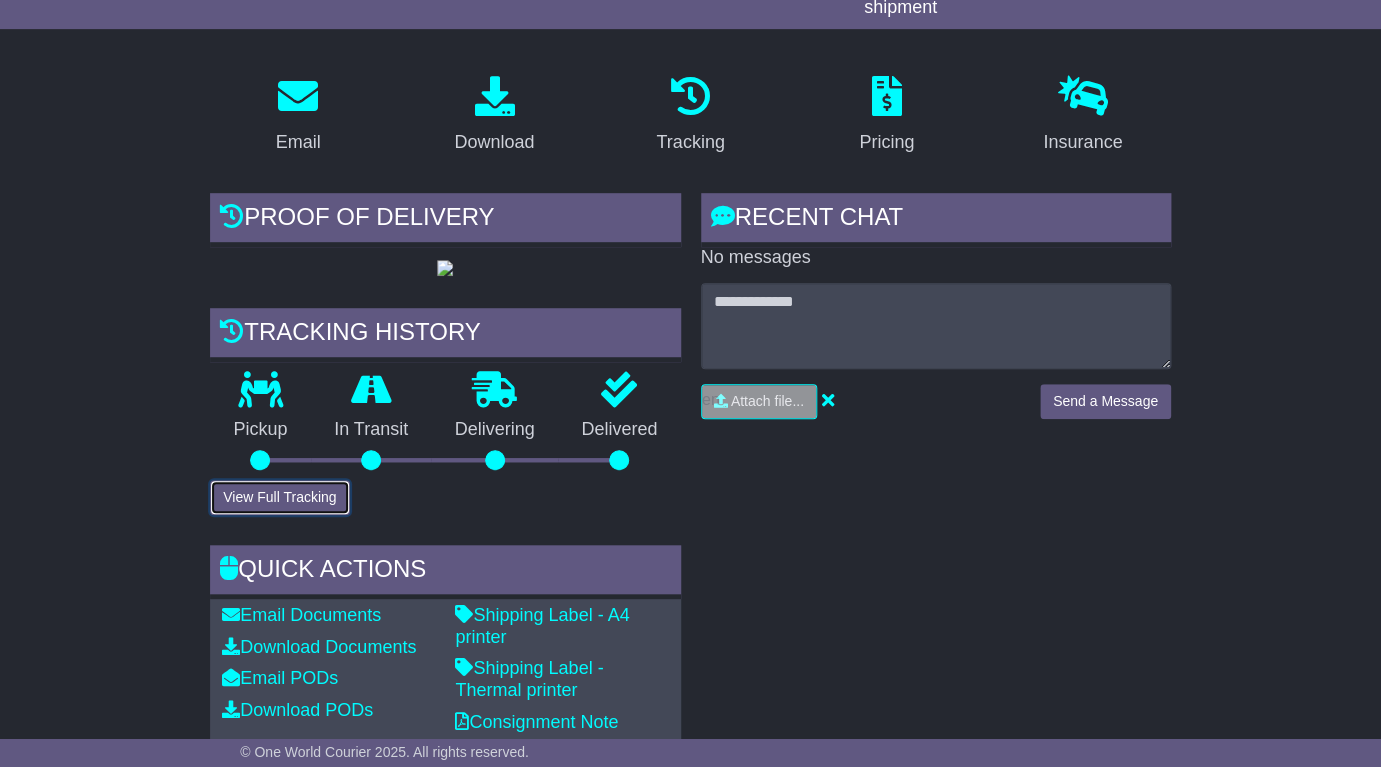 click on "View Full Tracking" at bounding box center [279, 497] 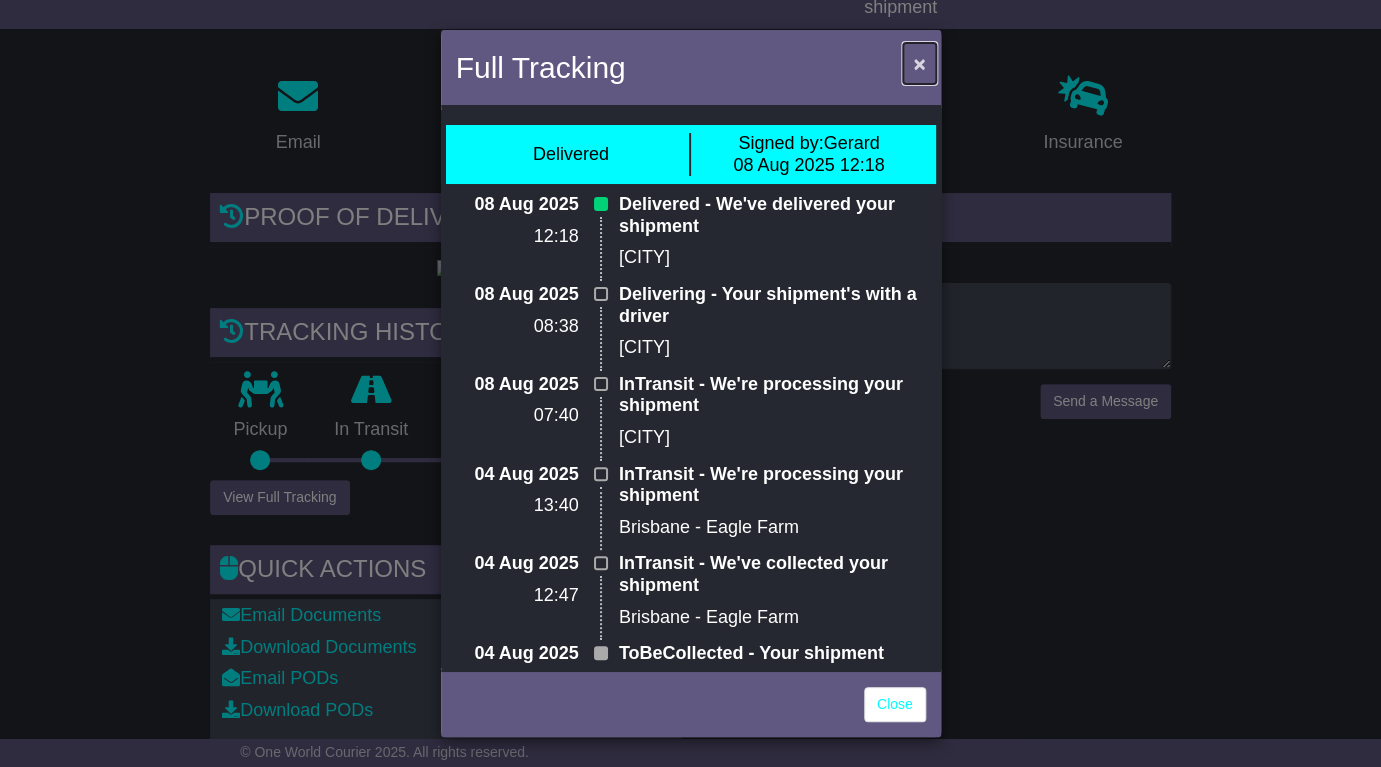 click on "×" at bounding box center [919, 63] 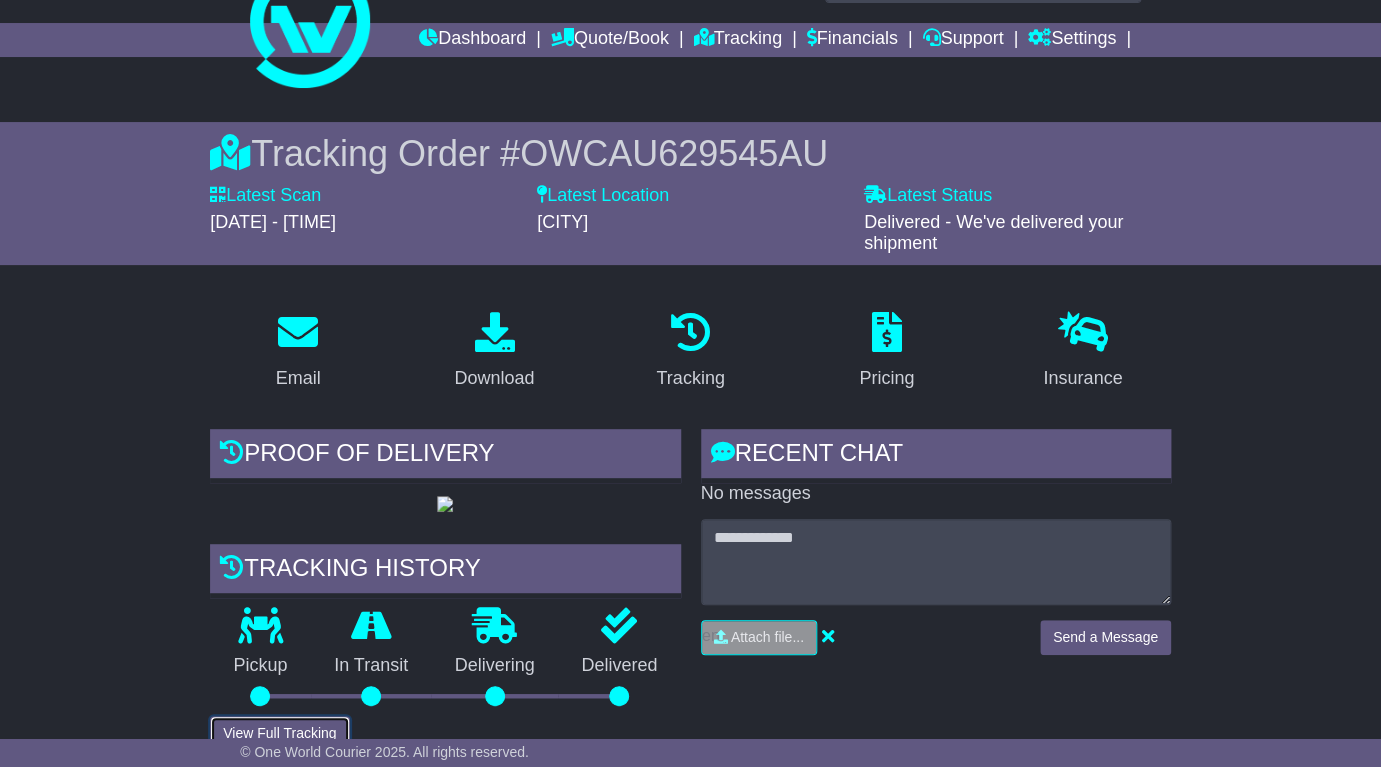 scroll, scrollTop: 0, scrollLeft: 0, axis: both 